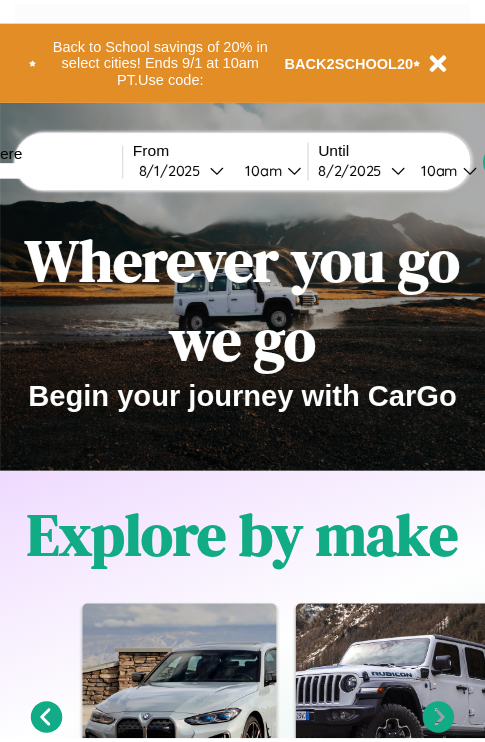 scroll, scrollTop: 0, scrollLeft: 0, axis: both 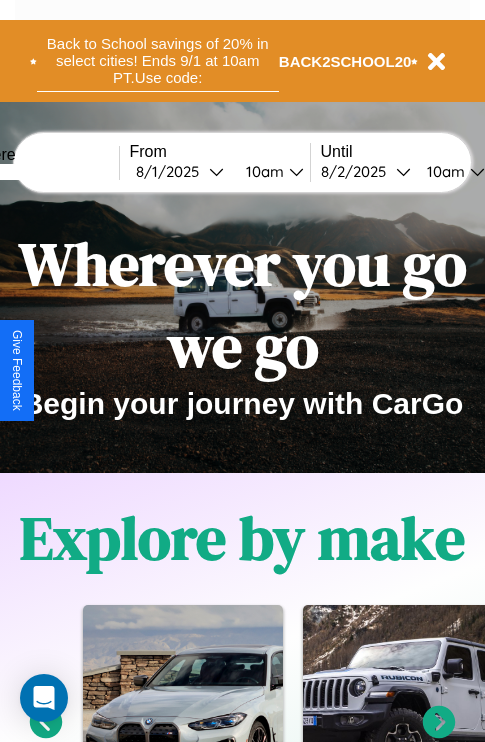 click on "Back to School savings of 20% in select cities! Ends 9/1 at 10am PT.  Use code:" at bounding box center [158, 61] 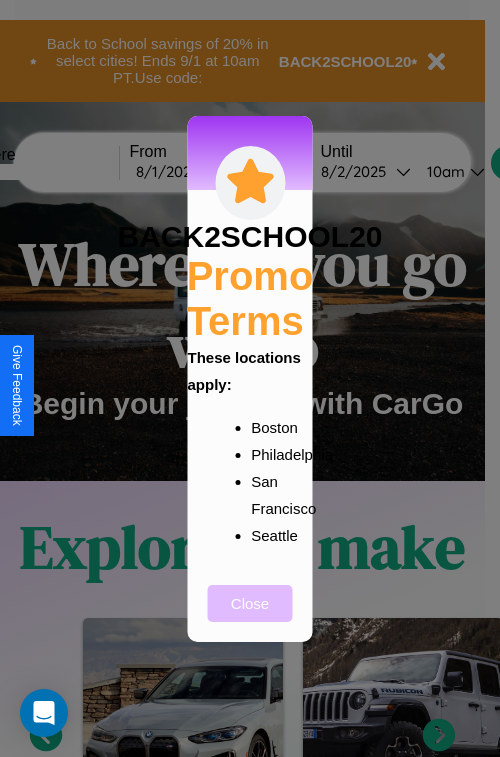 click on "Close" at bounding box center [250, 603] 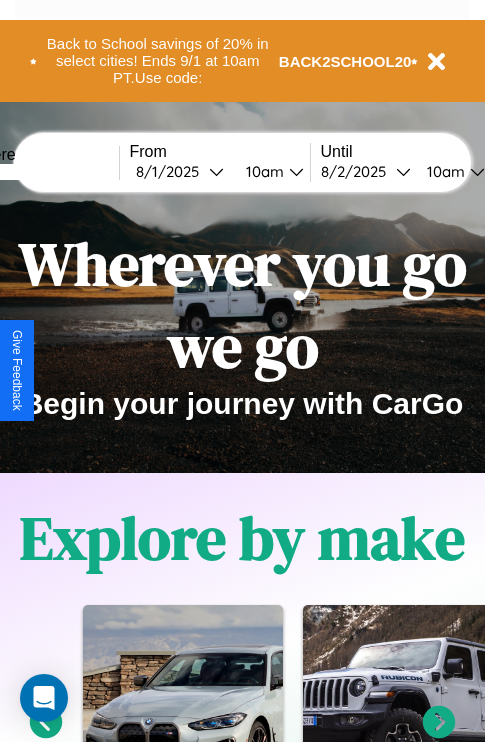 scroll, scrollTop: 308, scrollLeft: 0, axis: vertical 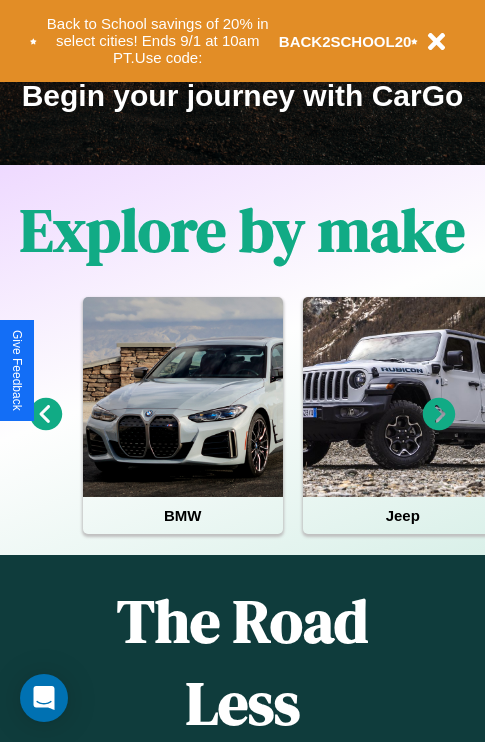 click 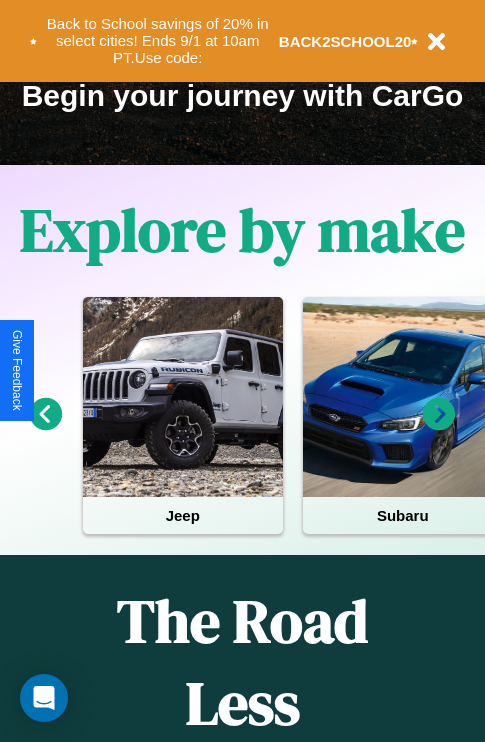 click 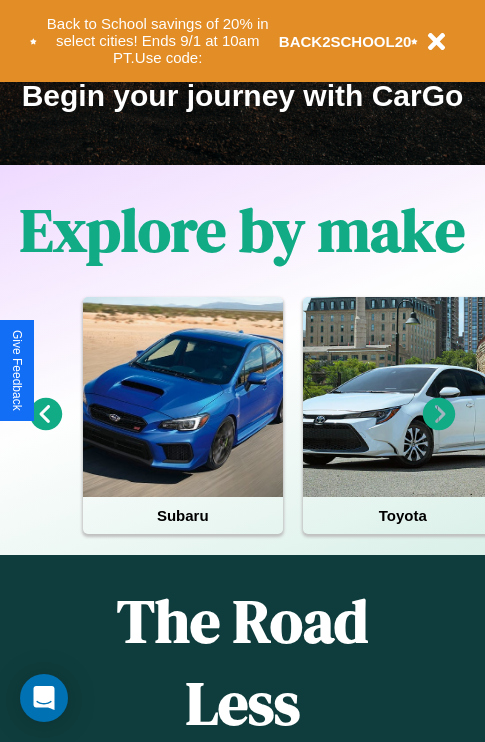 click 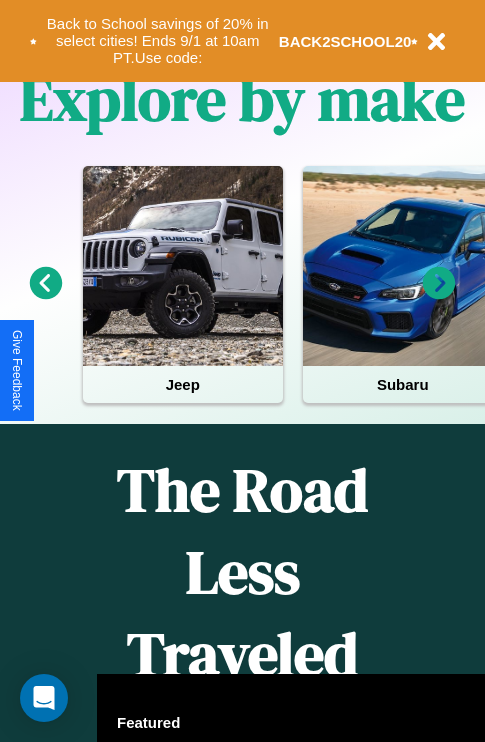 scroll, scrollTop: 1947, scrollLeft: 0, axis: vertical 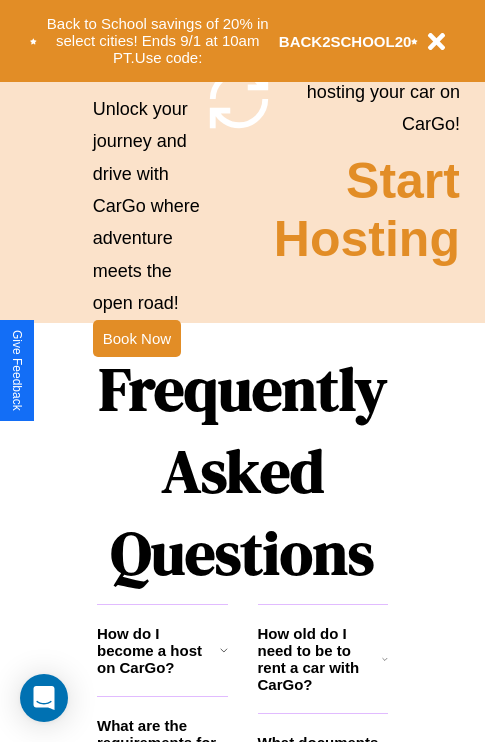 click on "Frequently Asked Questions" at bounding box center (242, 471) 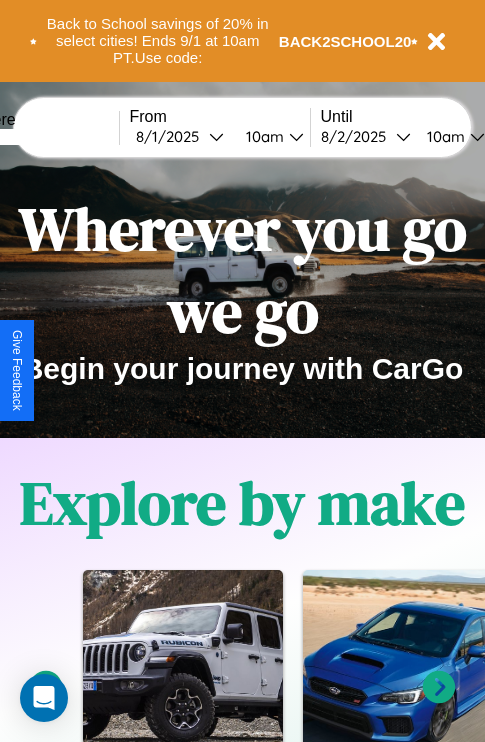 scroll, scrollTop: 0, scrollLeft: 0, axis: both 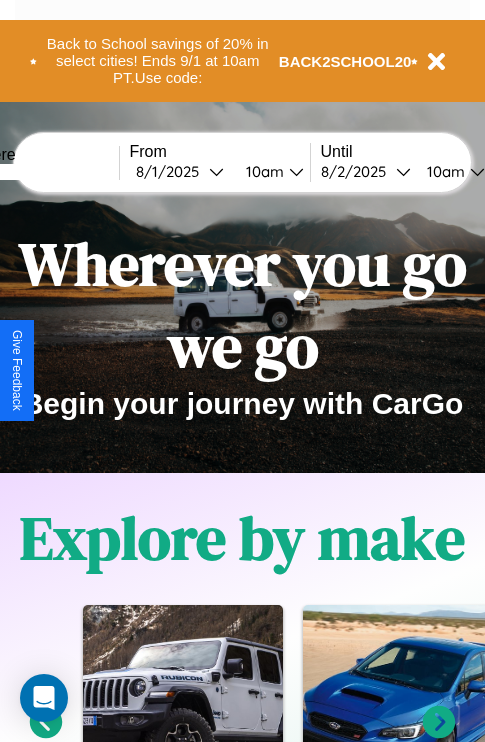 click at bounding box center (44, 172) 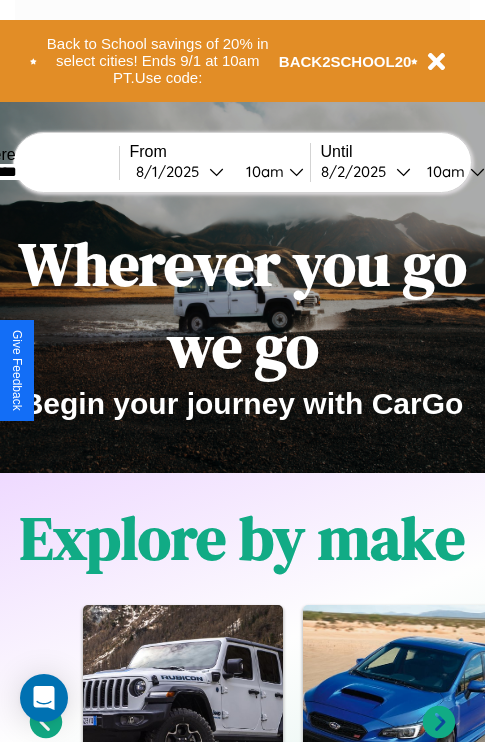 type on "********" 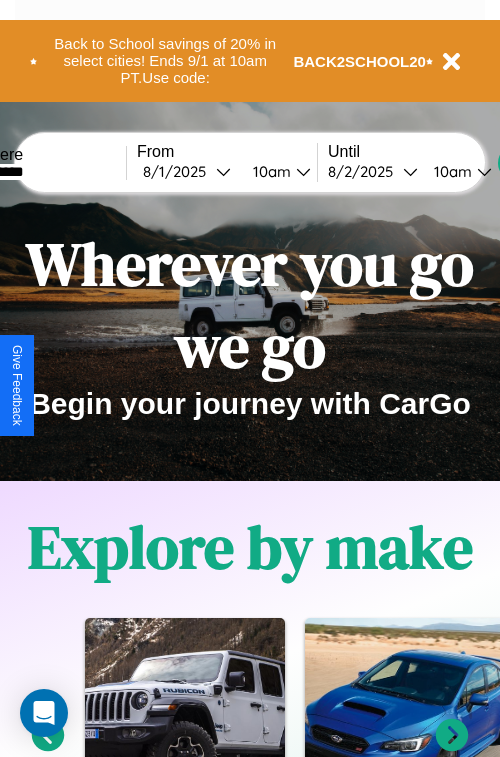 select on "*" 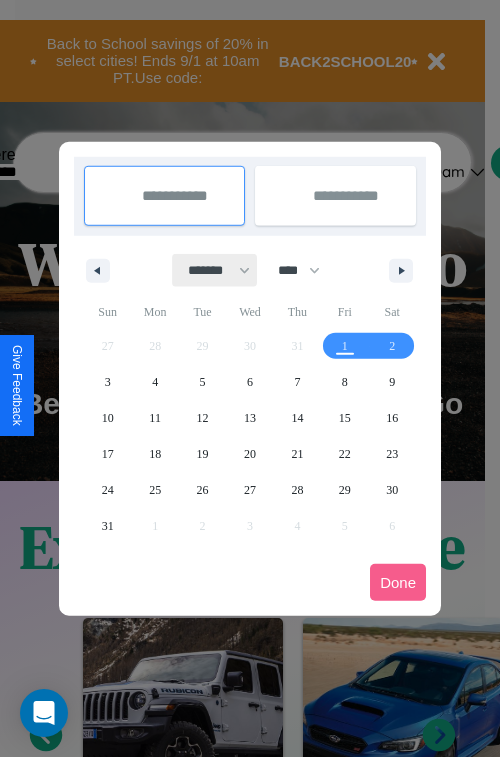 click on "******* ******** ***** ***** *** **** **** ****** ********* ******* ******** ********" at bounding box center [215, 270] 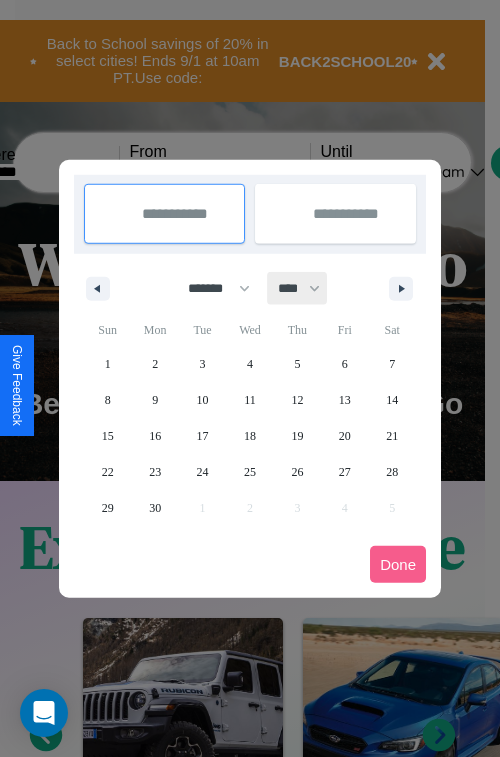 click on "**** **** **** **** **** **** **** **** **** **** **** **** **** **** **** **** **** **** **** **** **** **** **** **** **** **** **** **** **** **** **** **** **** **** **** **** **** **** **** **** **** **** **** **** **** **** **** **** **** **** **** **** **** **** **** **** **** **** **** **** **** **** **** **** **** **** **** **** **** **** **** **** **** **** **** **** **** **** **** **** **** **** **** **** **** **** **** **** **** **** **** **** **** **** **** **** **** **** **** **** **** **** **** **** **** **** **** **** **** **** **** **** **** **** **** **** **** **** **** **** ****" at bounding box center [298, 288] 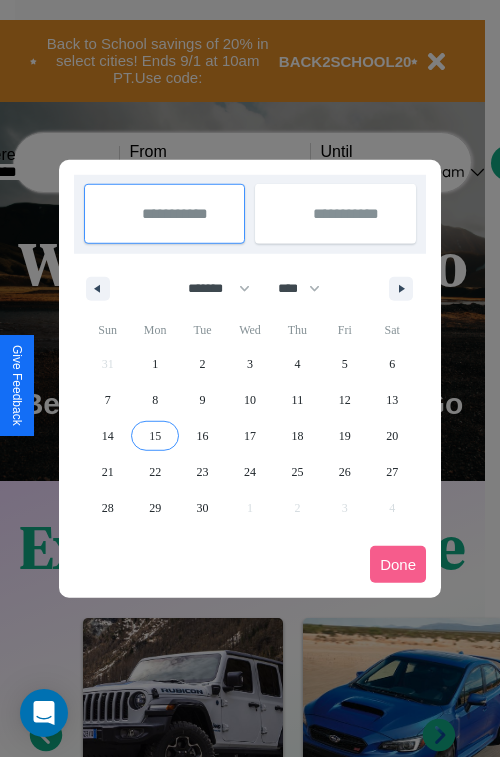 click on "15" at bounding box center (155, 436) 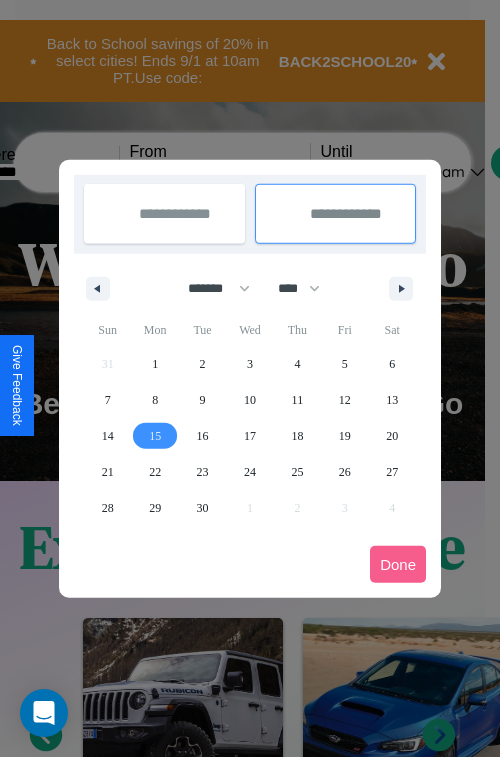 type on "**********" 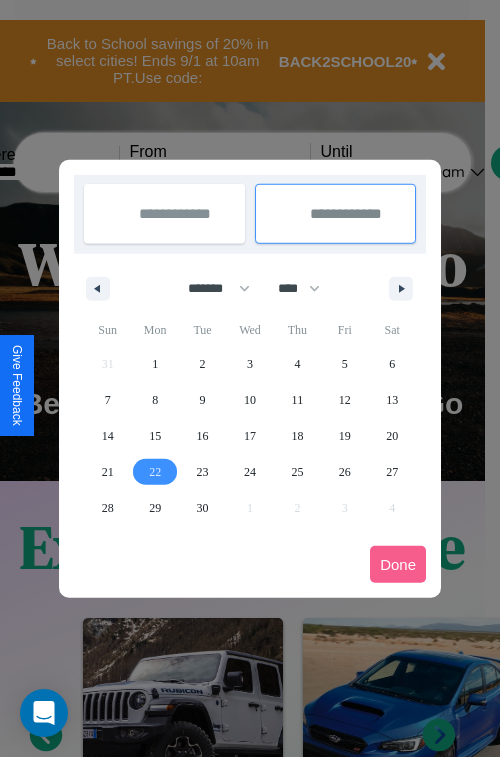 click on "22" at bounding box center [155, 472] 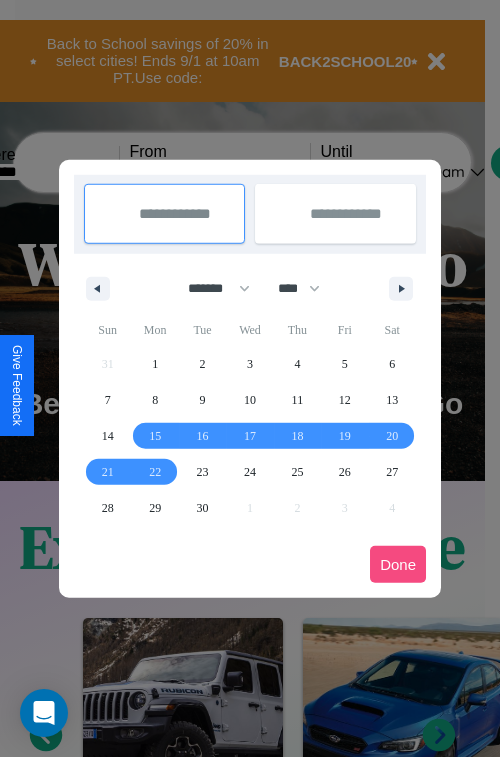 click on "Done" at bounding box center [398, 564] 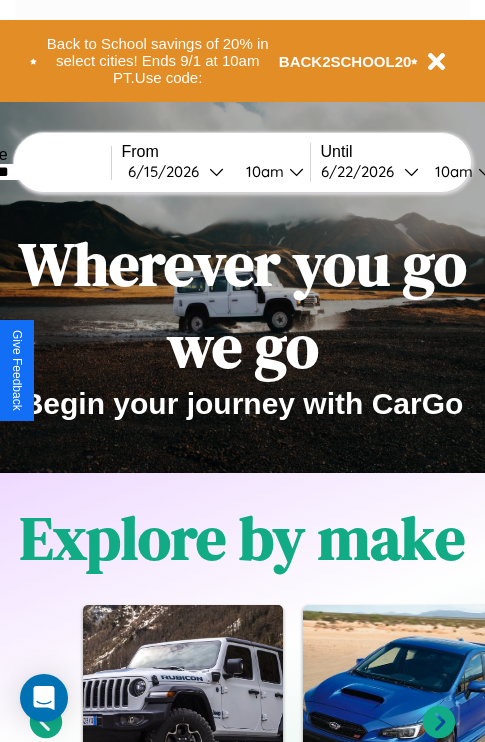 click on "10am" at bounding box center (451, 171) 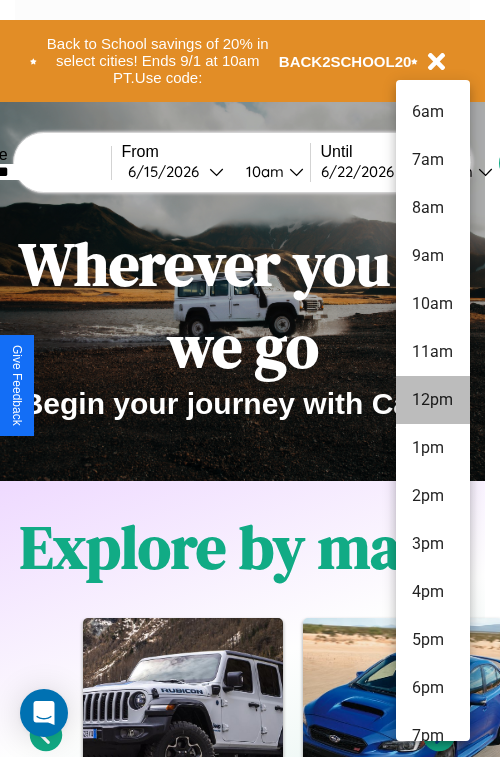 click on "12pm" at bounding box center (433, 400) 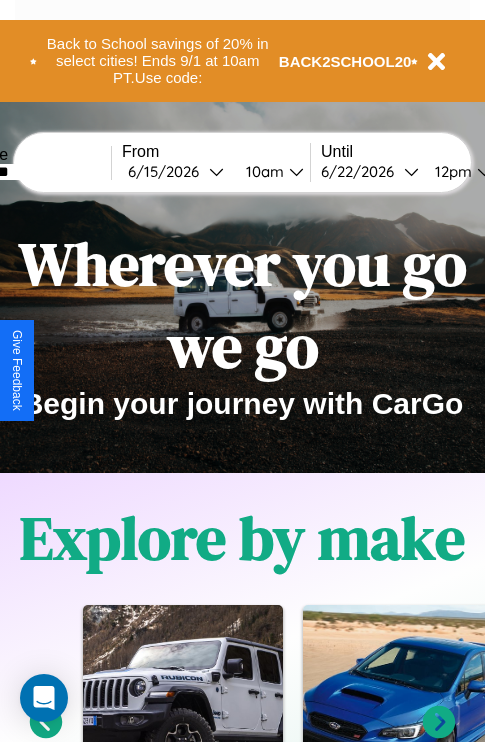 scroll, scrollTop: 0, scrollLeft: 75, axis: horizontal 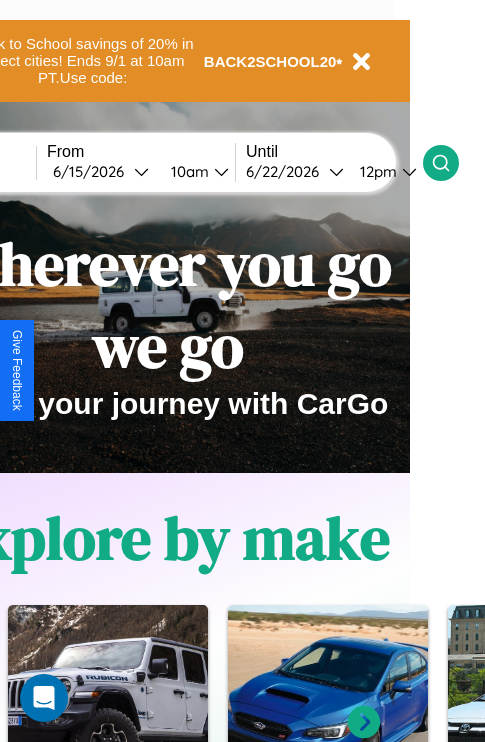 click 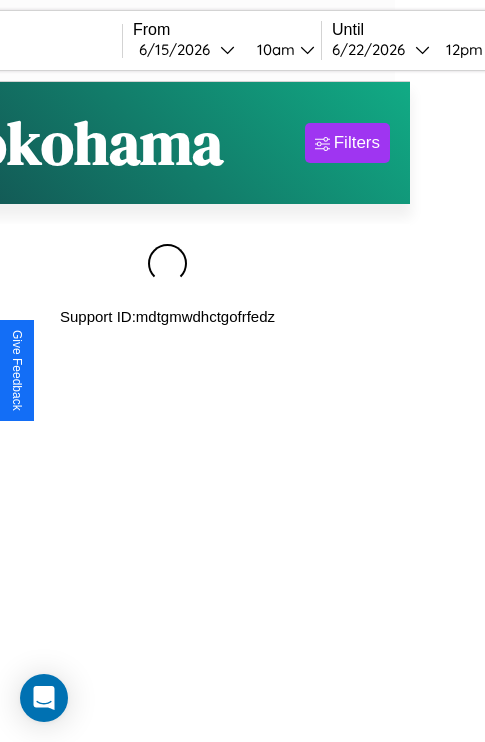 scroll, scrollTop: 0, scrollLeft: 0, axis: both 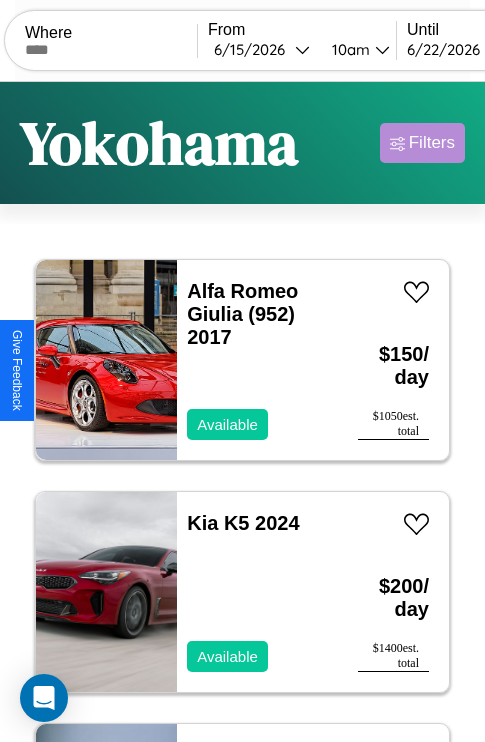 click on "Filters" at bounding box center (432, 143) 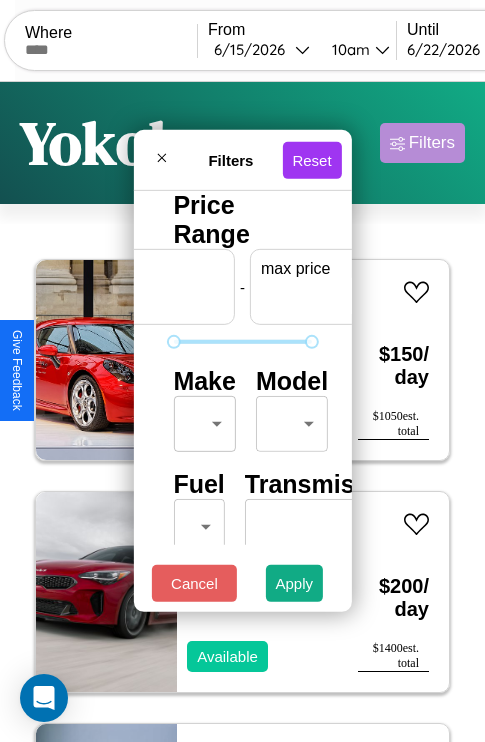 scroll, scrollTop: 0, scrollLeft: 124, axis: horizontal 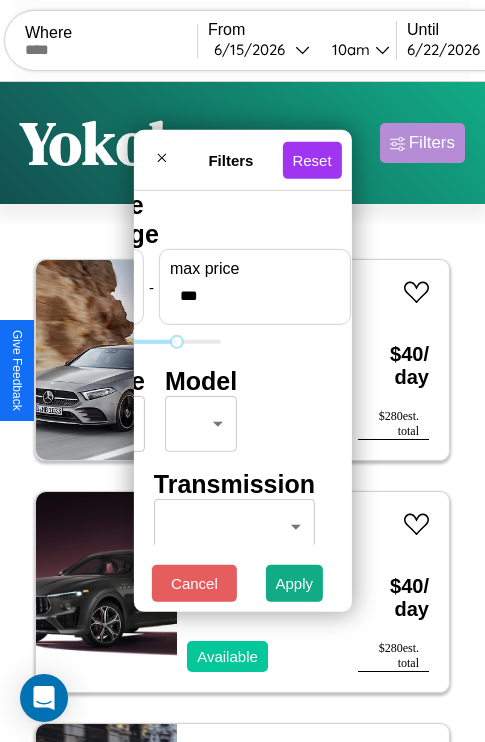 type on "***" 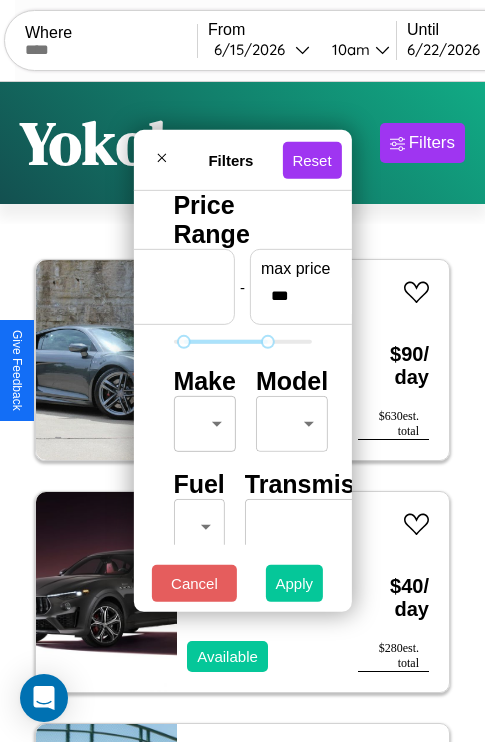 type on "**" 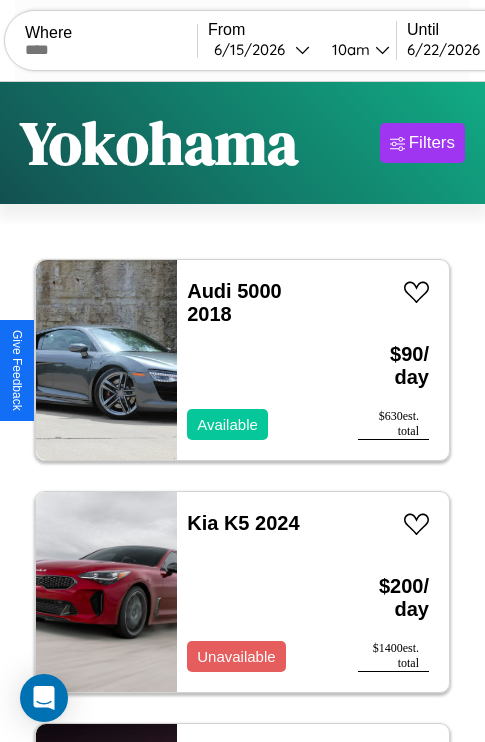 scroll, scrollTop: 94, scrollLeft: 0, axis: vertical 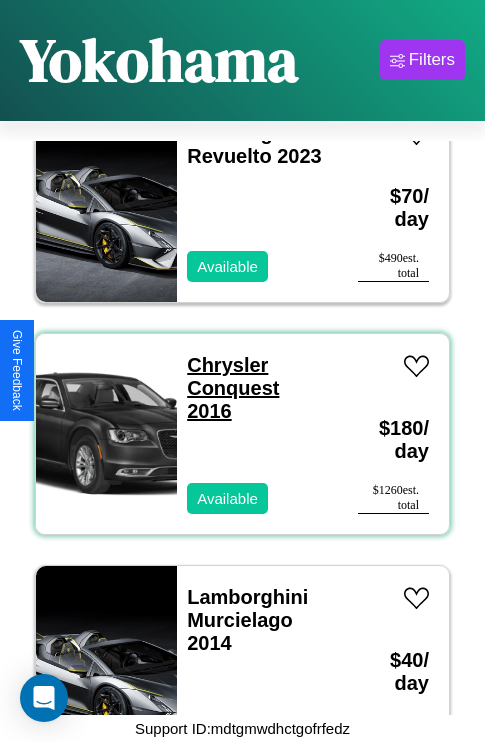 click on "Chrysler   Conquest   2016" at bounding box center (233, 388) 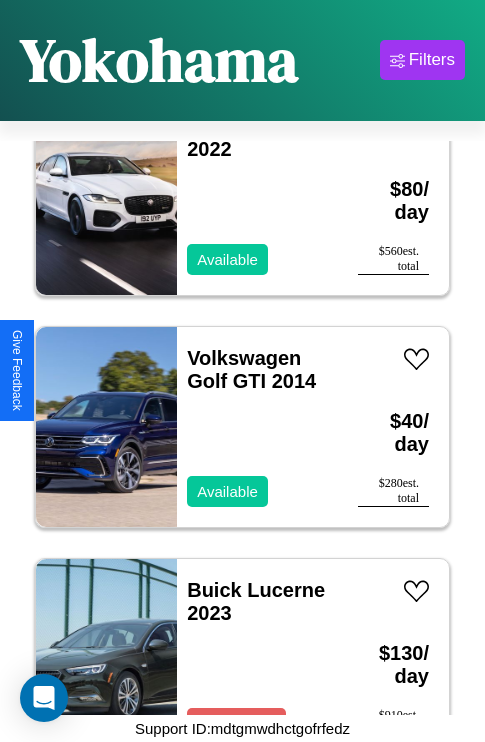 scroll, scrollTop: 1467, scrollLeft: 0, axis: vertical 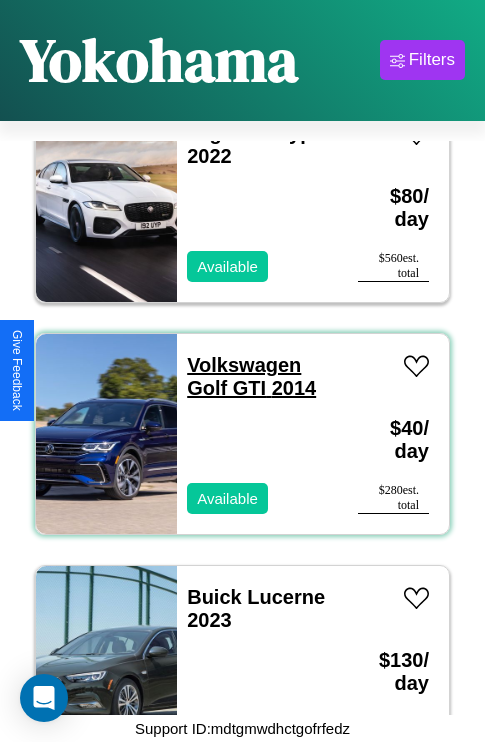 click on "Volkswagen   Golf GTI   2014" at bounding box center (251, 376) 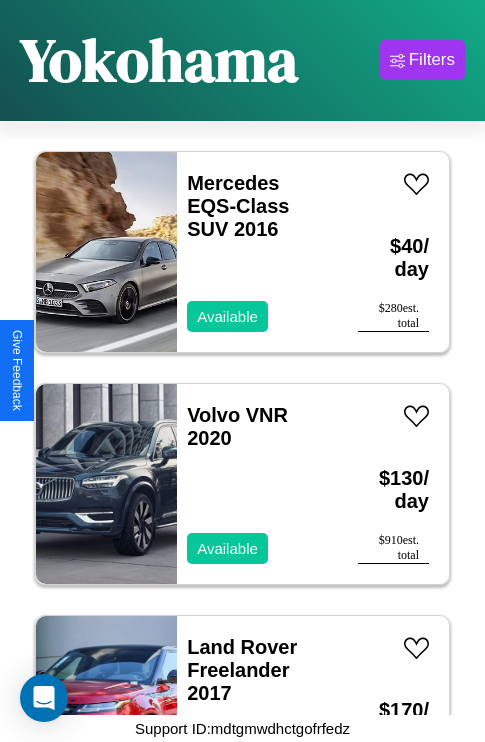 scroll, scrollTop: 12371, scrollLeft: 0, axis: vertical 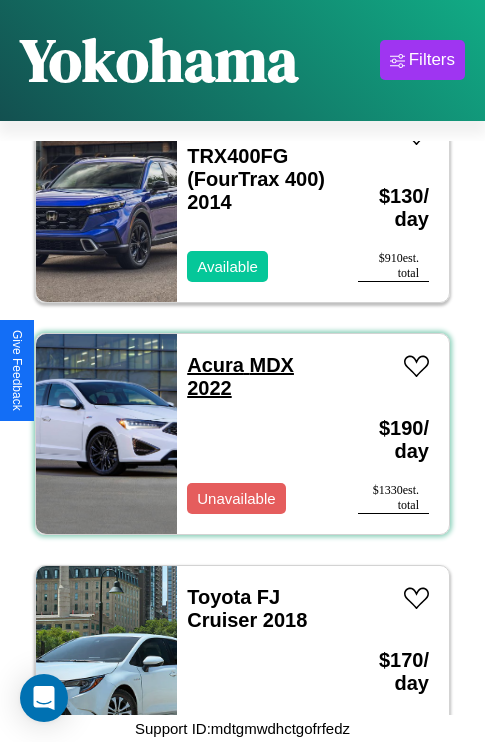 click on "Acura   MDX   2022" at bounding box center [240, 376] 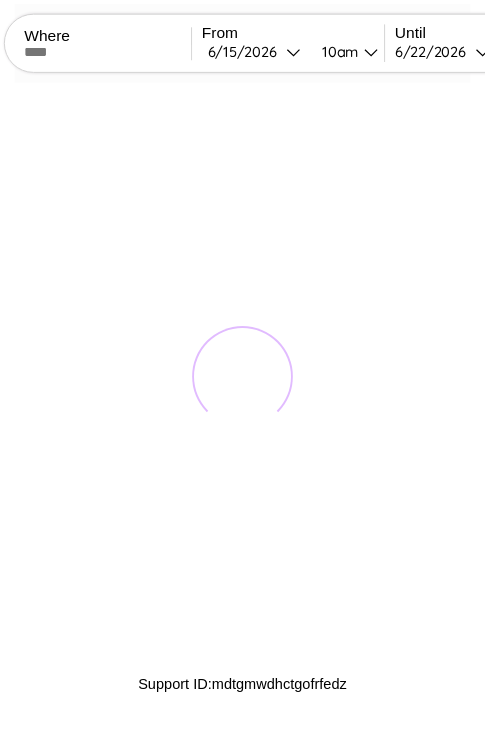 scroll, scrollTop: 0, scrollLeft: 0, axis: both 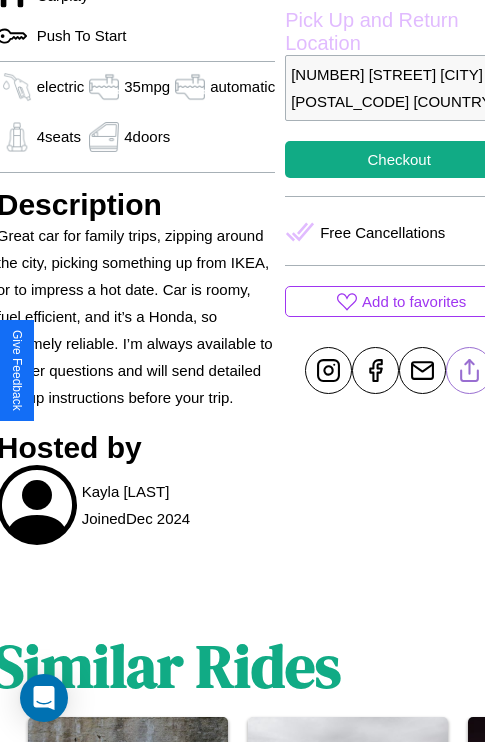 click 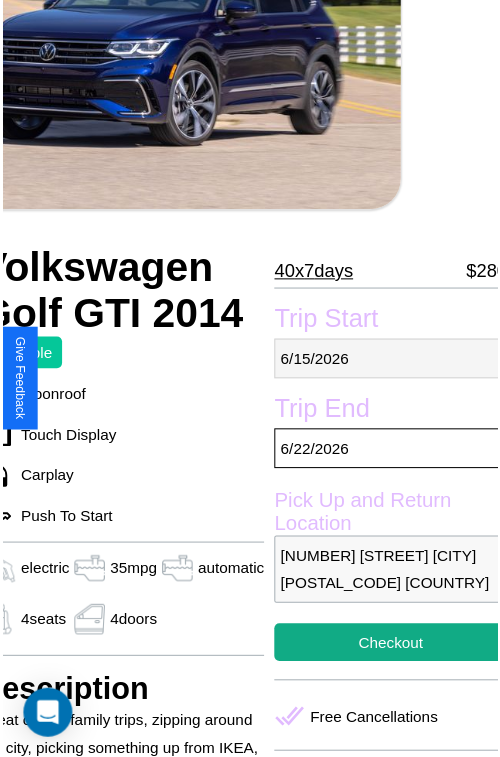 scroll, scrollTop: 220, scrollLeft: 96, axis: both 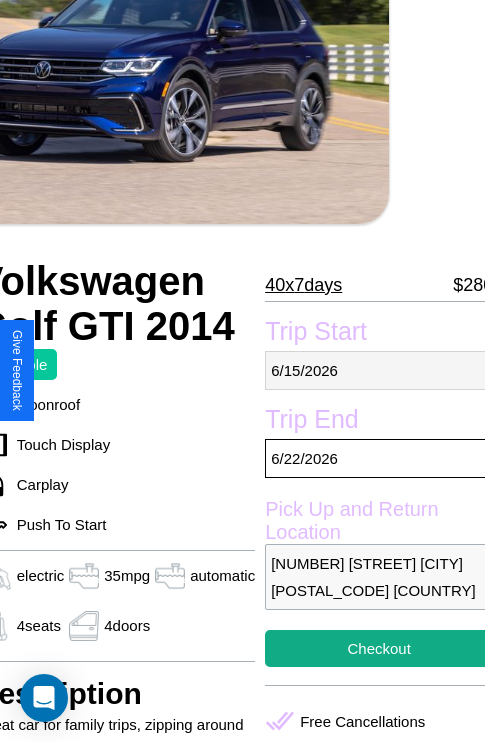 click on "6 / 15 / 2026" at bounding box center [379, 370] 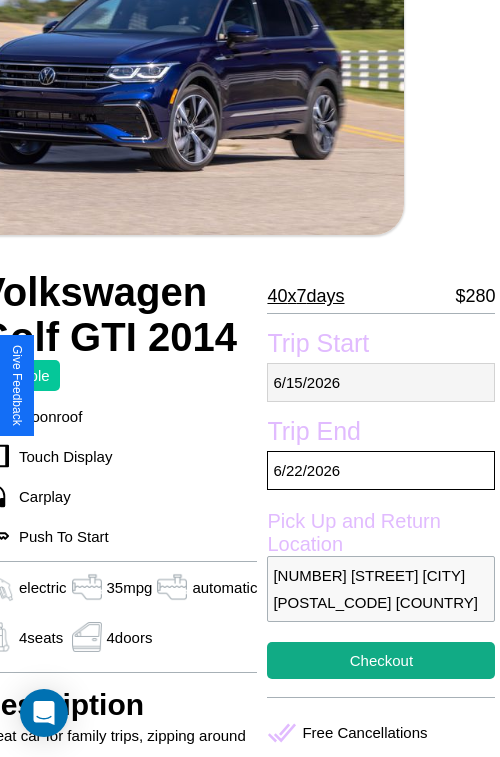 select on "*" 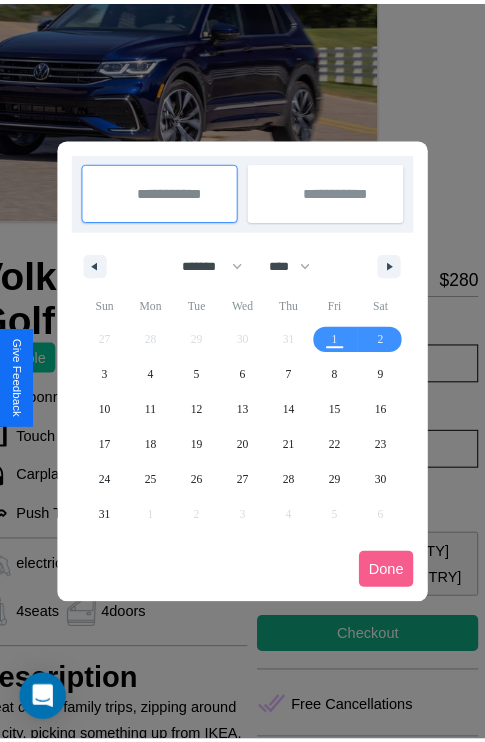 scroll, scrollTop: 0, scrollLeft: 96, axis: horizontal 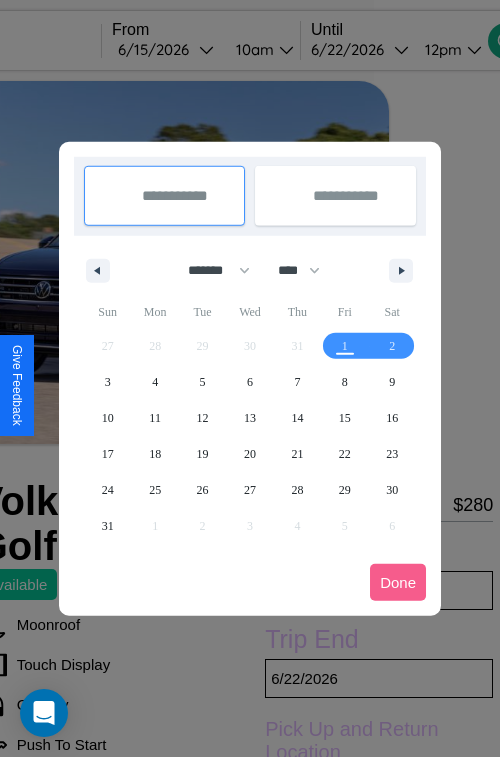 click at bounding box center [250, 378] 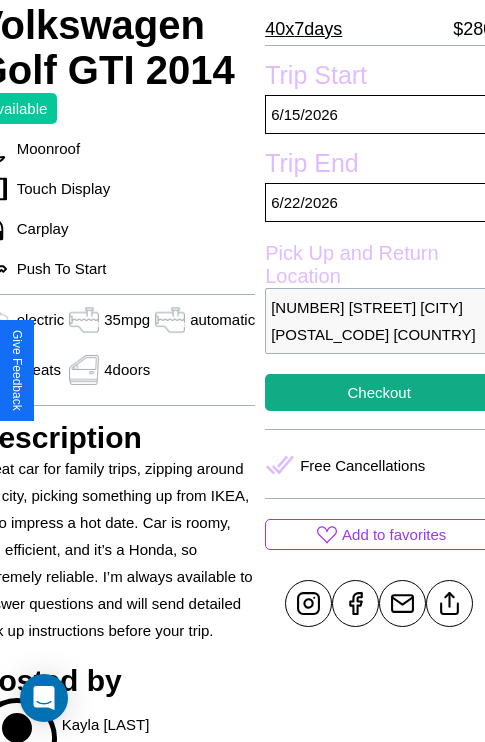 scroll, scrollTop: 498, scrollLeft: 96, axis: both 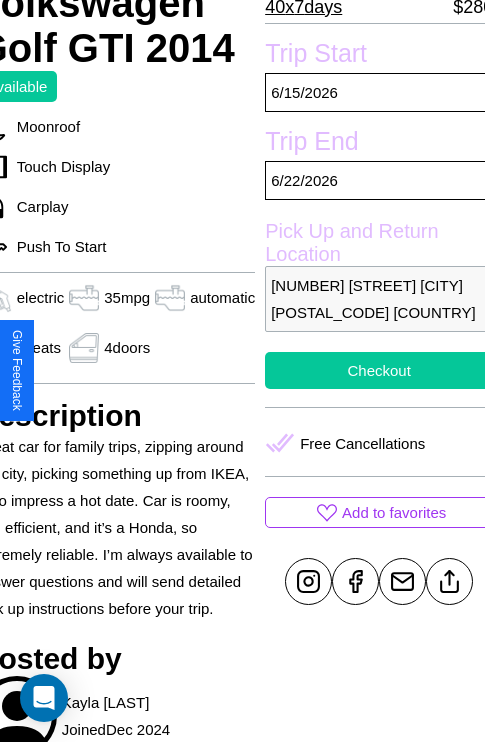 click on "Checkout" at bounding box center (379, 370) 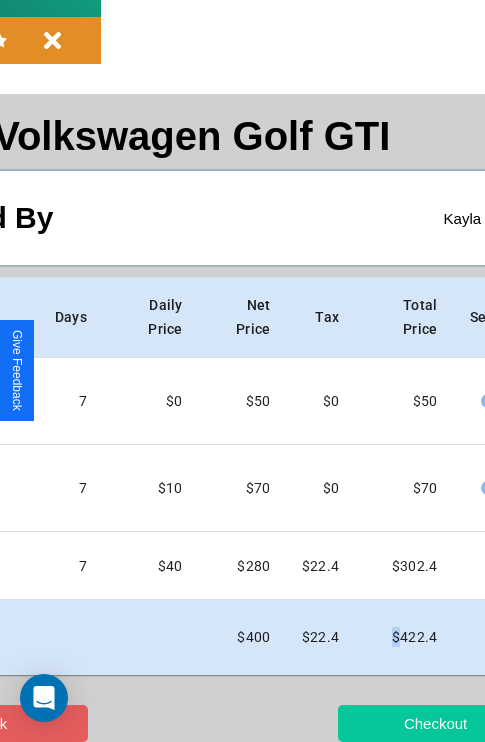 click on "Checkout" at bounding box center (435, 723) 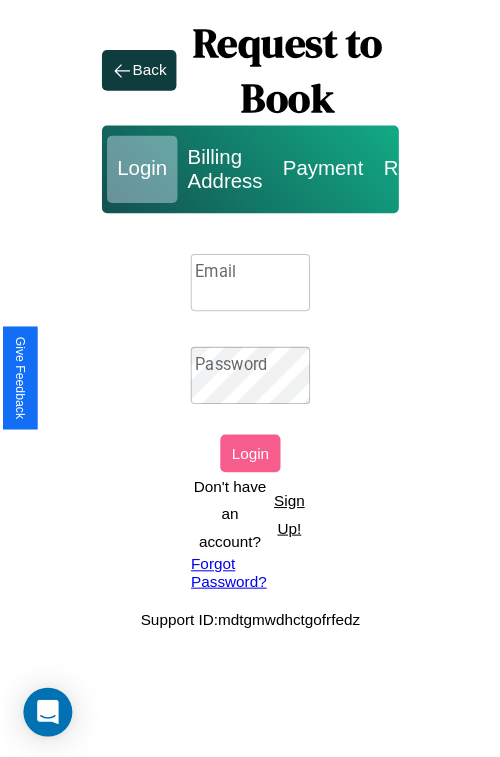 scroll, scrollTop: 0, scrollLeft: 0, axis: both 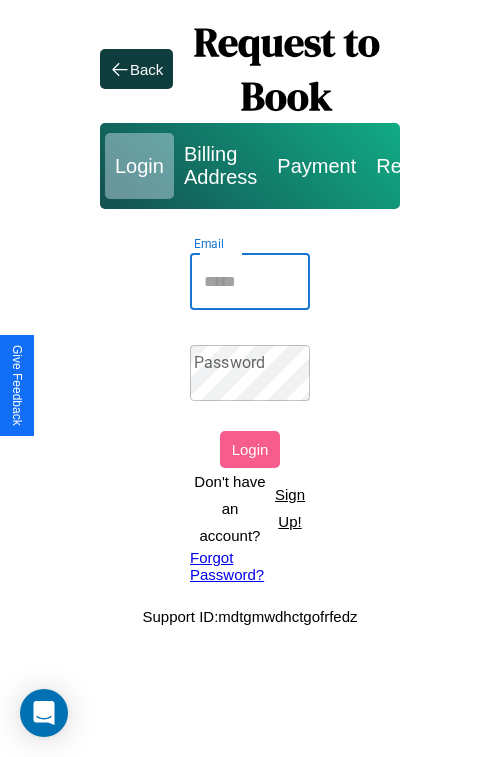 click on "Email" at bounding box center [250, 282] 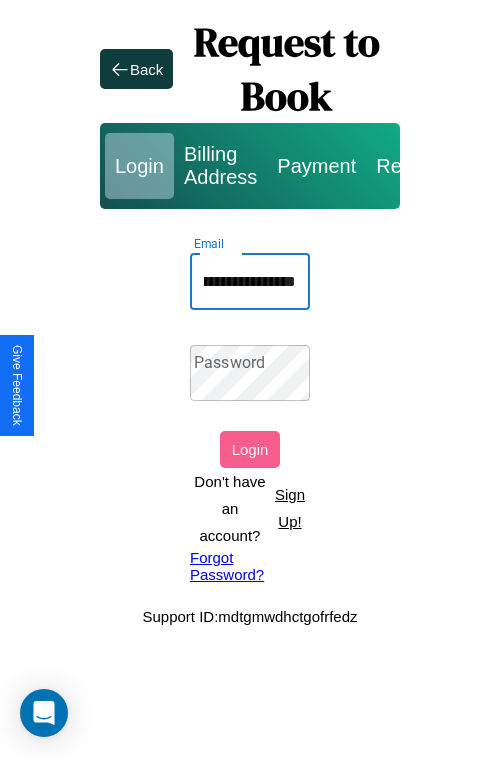 scroll, scrollTop: 0, scrollLeft: 136, axis: horizontal 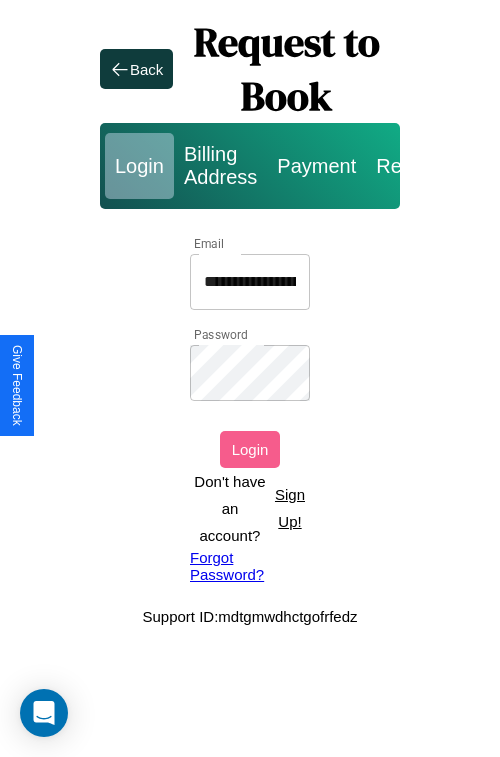 click on "Login" at bounding box center (250, 449) 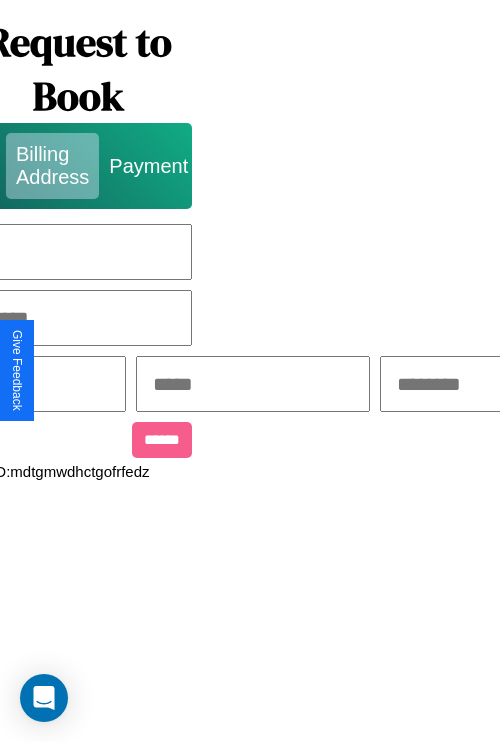 scroll, scrollTop: 0, scrollLeft: 517, axis: horizontal 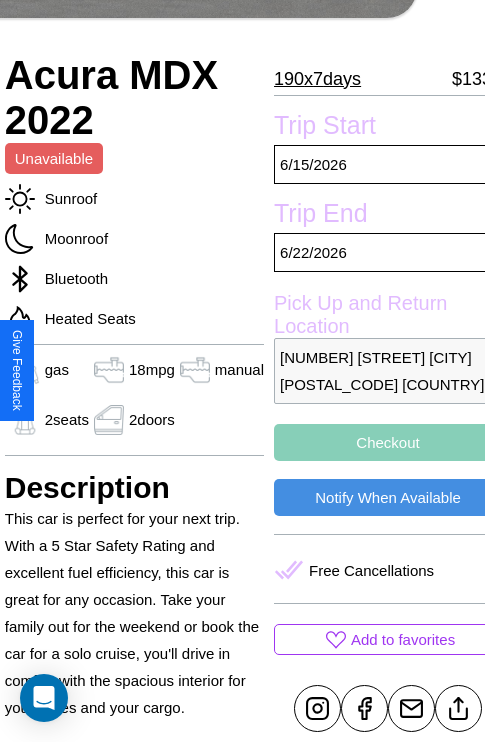 click on "9810 Third Street  Yokohama  30567 Japan" at bounding box center [388, 371] 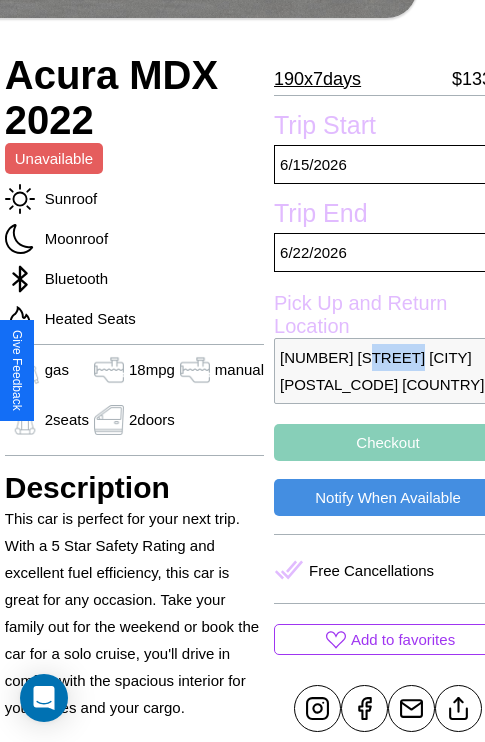 click on "9810 Third Street  Yokohama  30567 Japan" at bounding box center [388, 371] 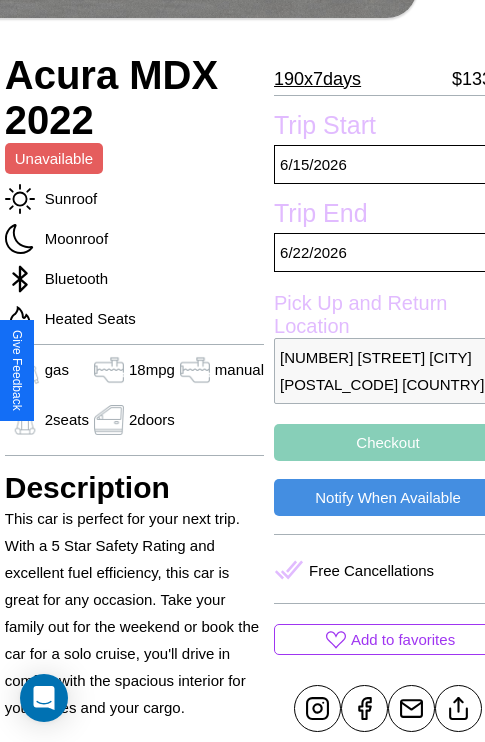 click on "9810 Third Street  Yokohama  30567 Japan" at bounding box center [388, 371] 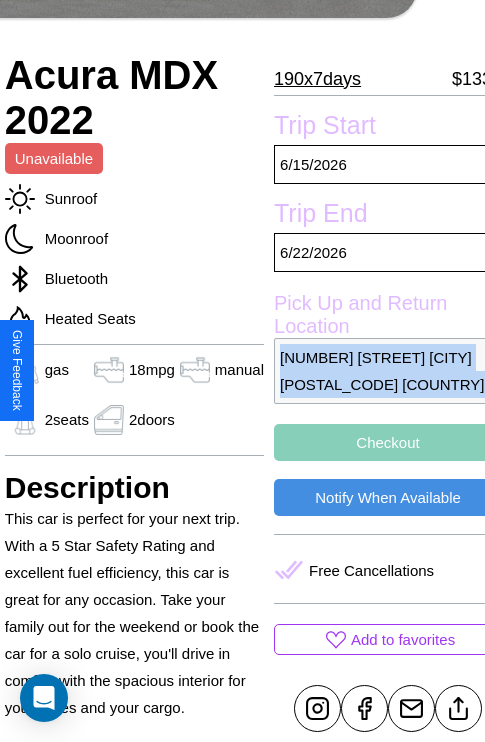 click on "9810 Third Street  Yokohama  30567 Japan" at bounding box center (388, 371) 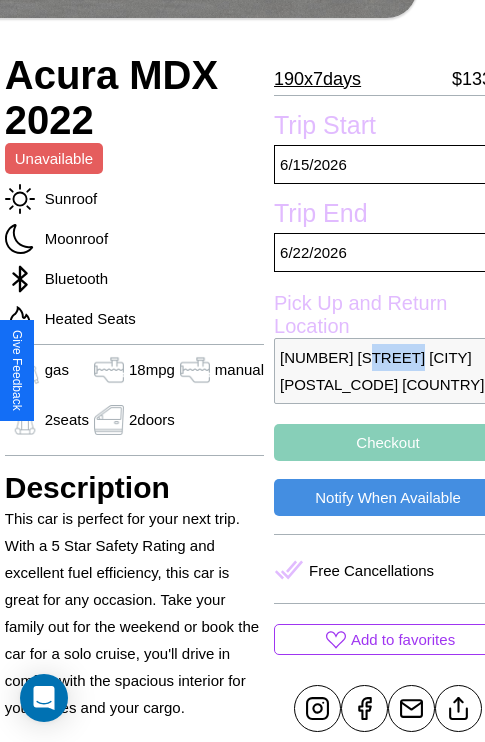 click on "9810 Third Street  Yokohama  30567 Japan" at bounding box center [388, 371] 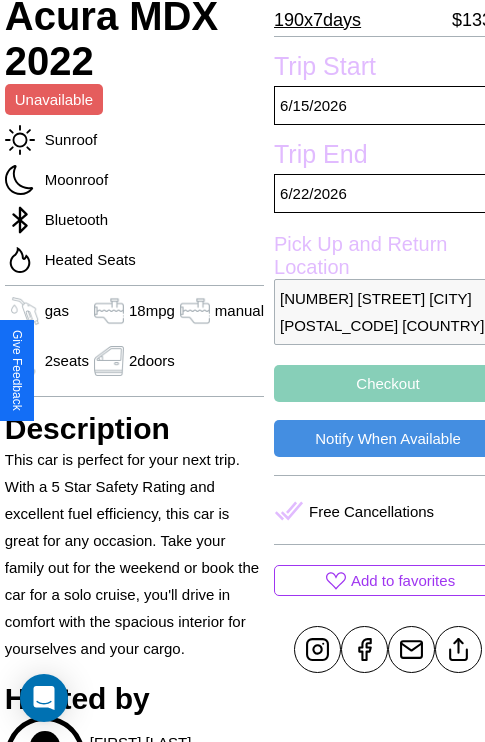 scroll, scrollTop: 459, scrollLeft: 68, axis: both 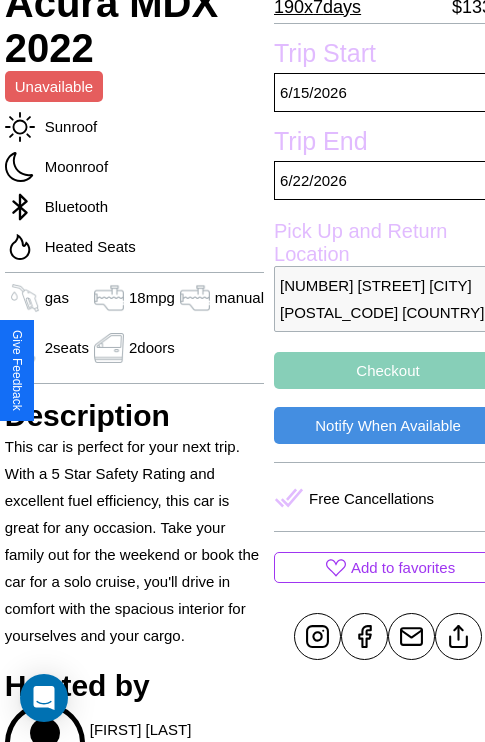 click on "Checkout" at bounding box center [388, 370] 